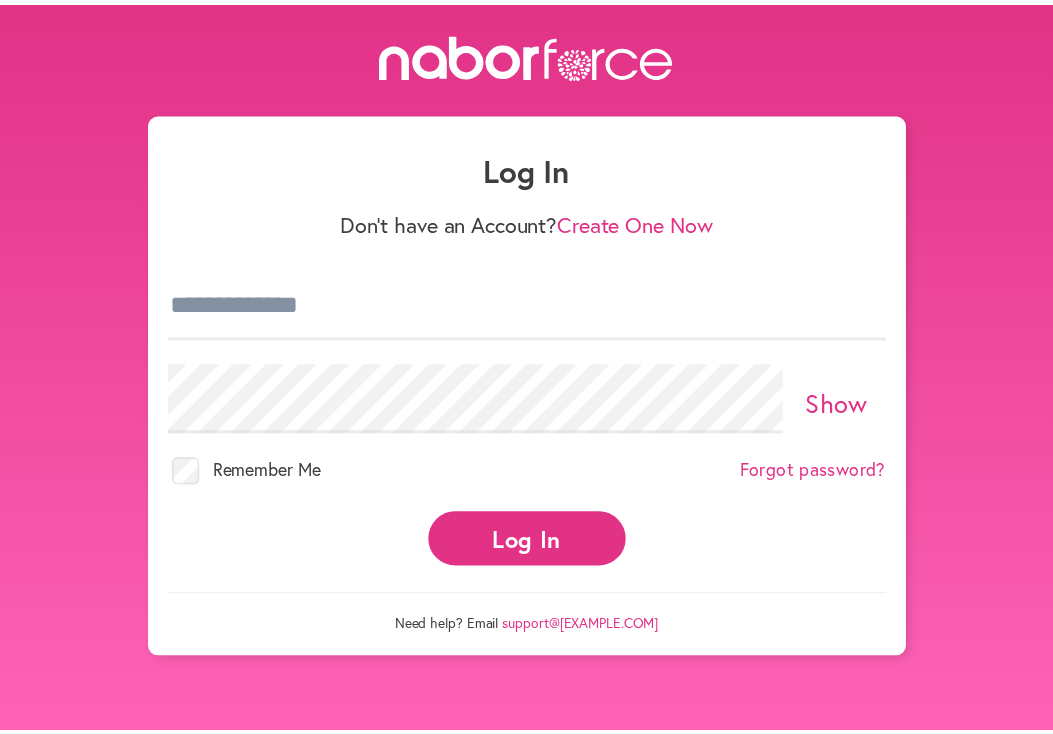 scroll, scrollTop: 0, scrollLeft: 0, axis: both 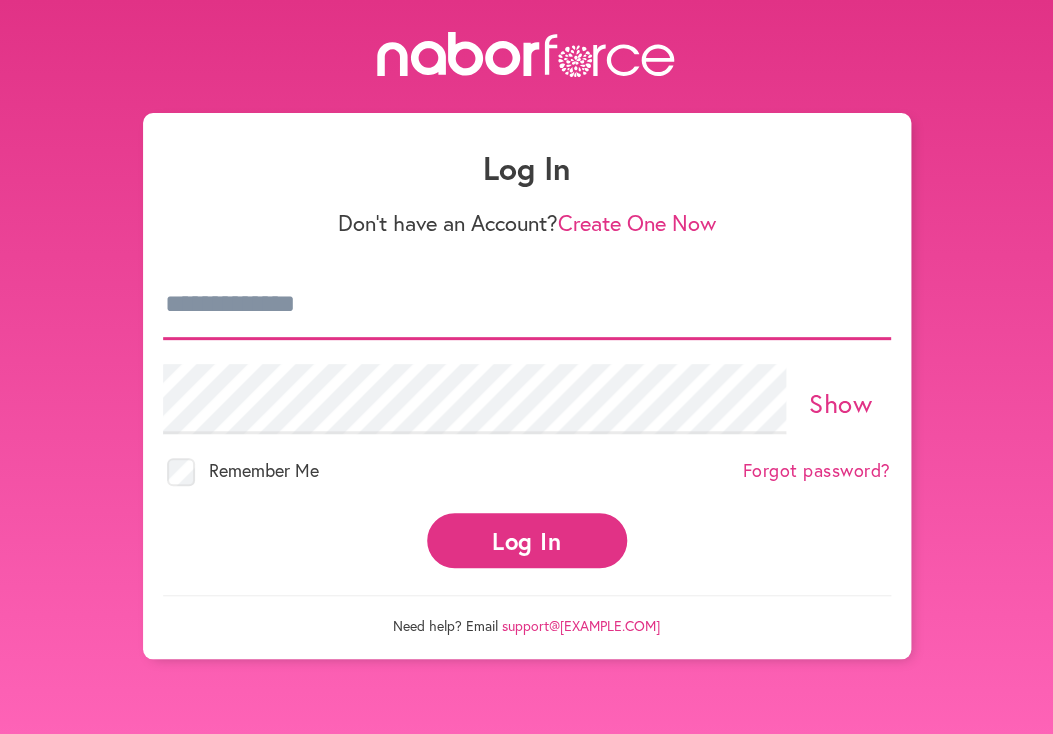click at bounding box center [527, 305] 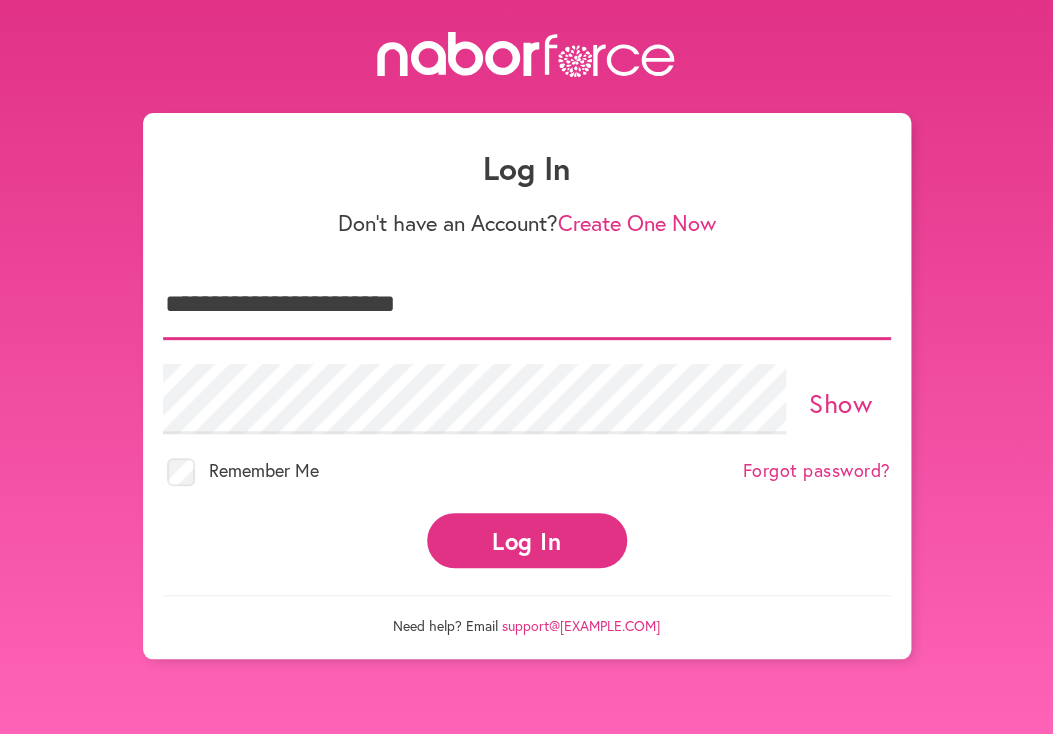 type on "**********" 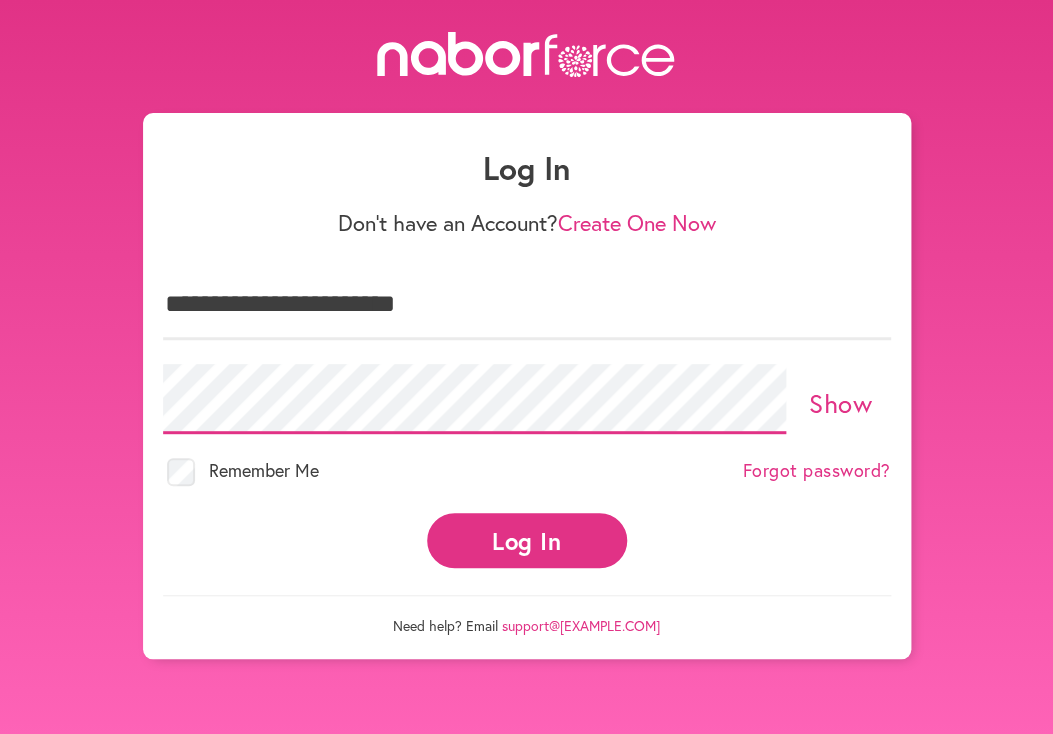 click on "Log In" at bounding box center (527, 540) 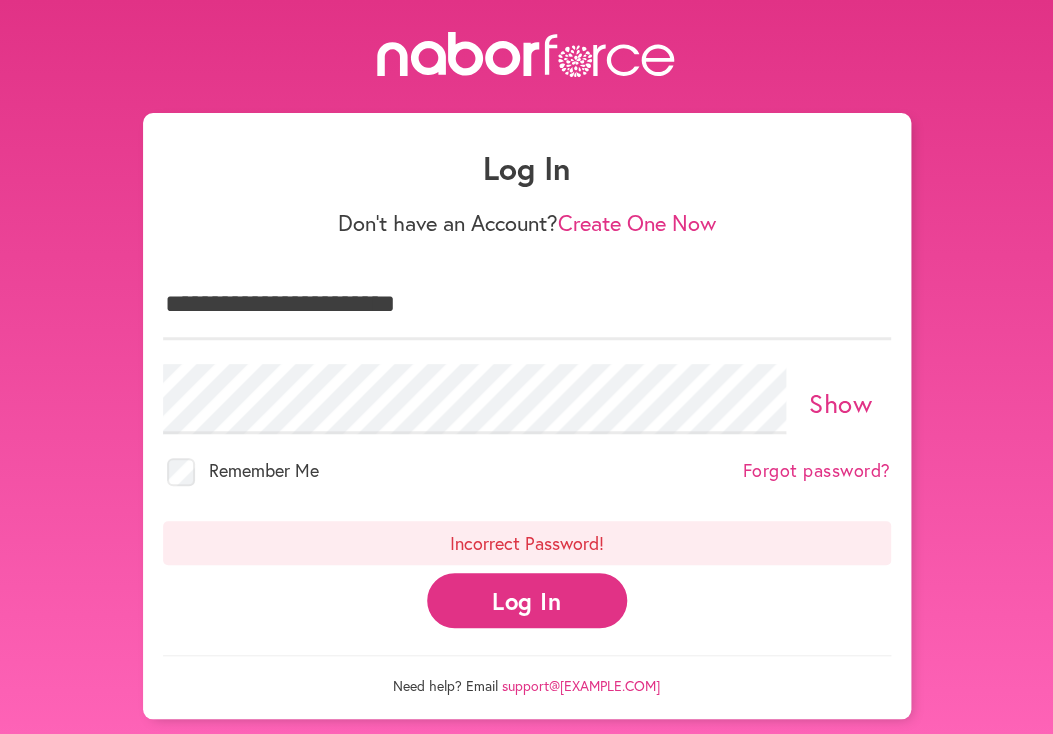 click on "Log In" at bounding box center (527, 600) 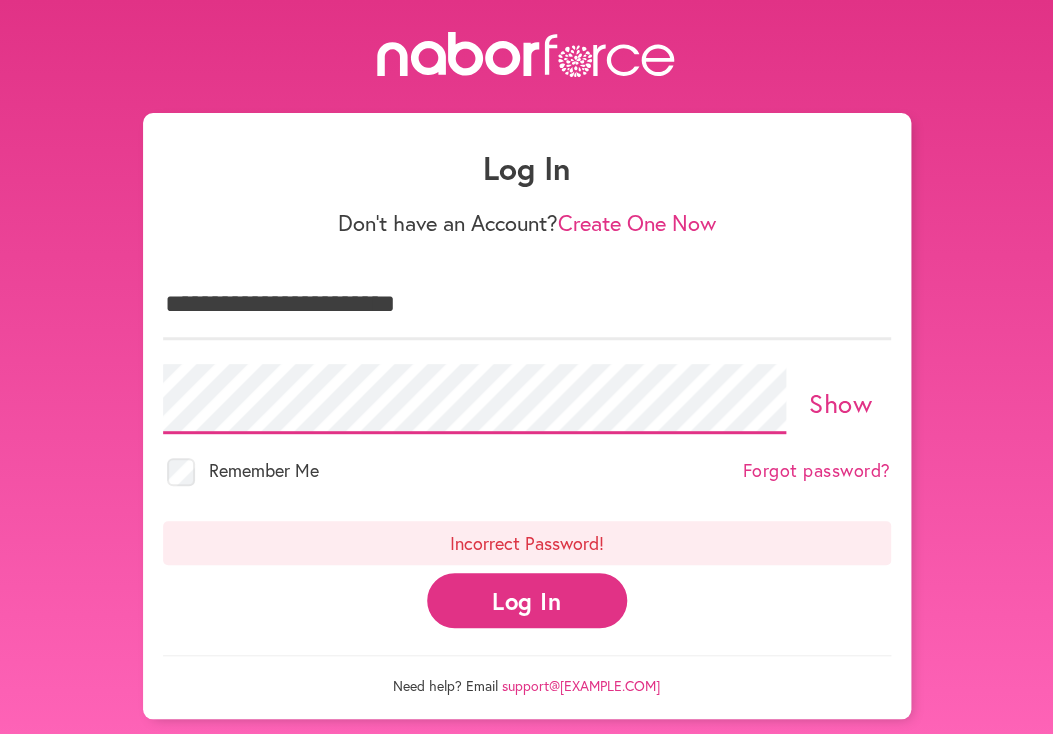 click on "Log In" at bounding box center (527, 600) 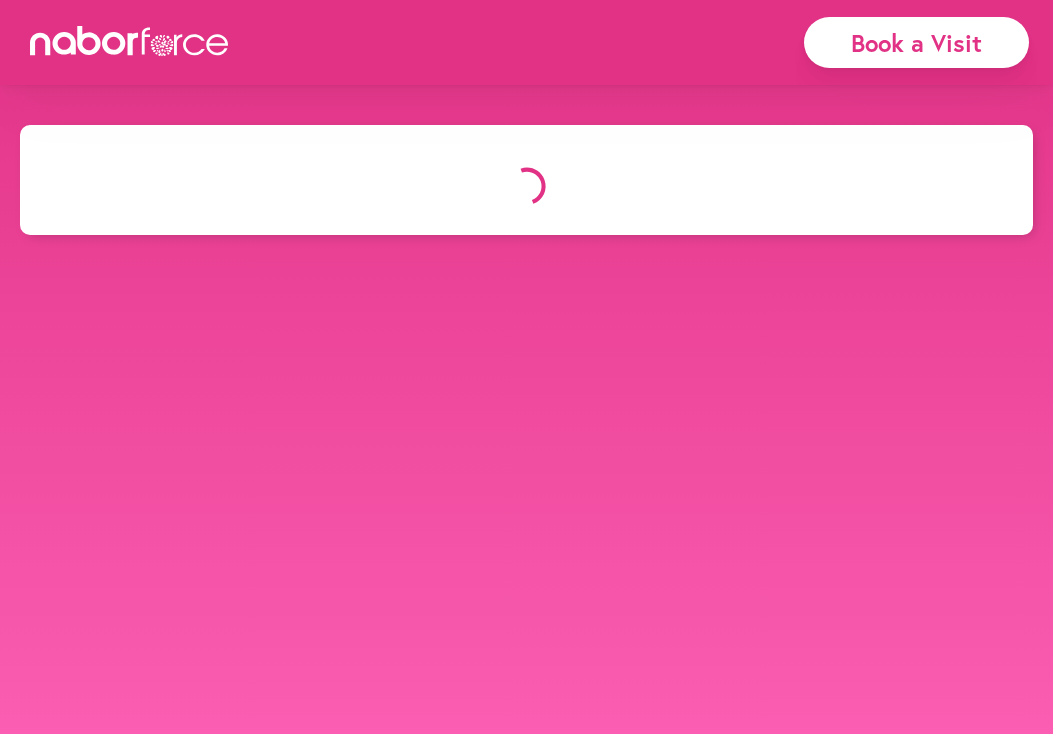 scroll, scrollTop: 0, scrollLeft: 0, axis: both 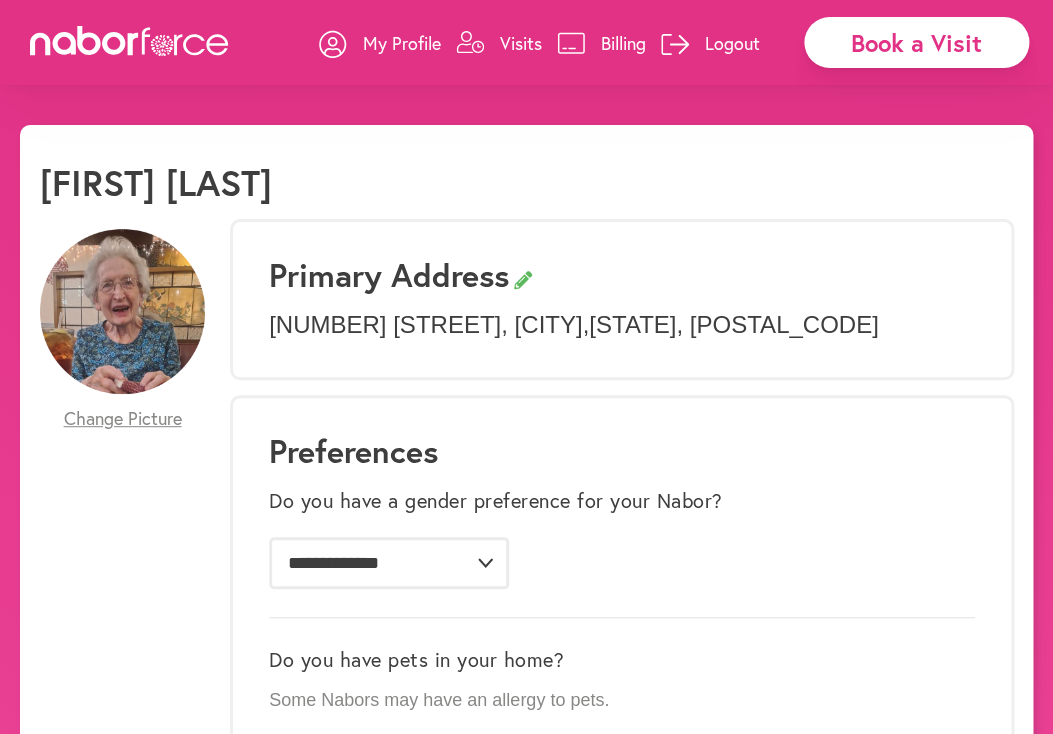 click on "[ACTION] a [ACTION]" at bounding box center (916, 42) 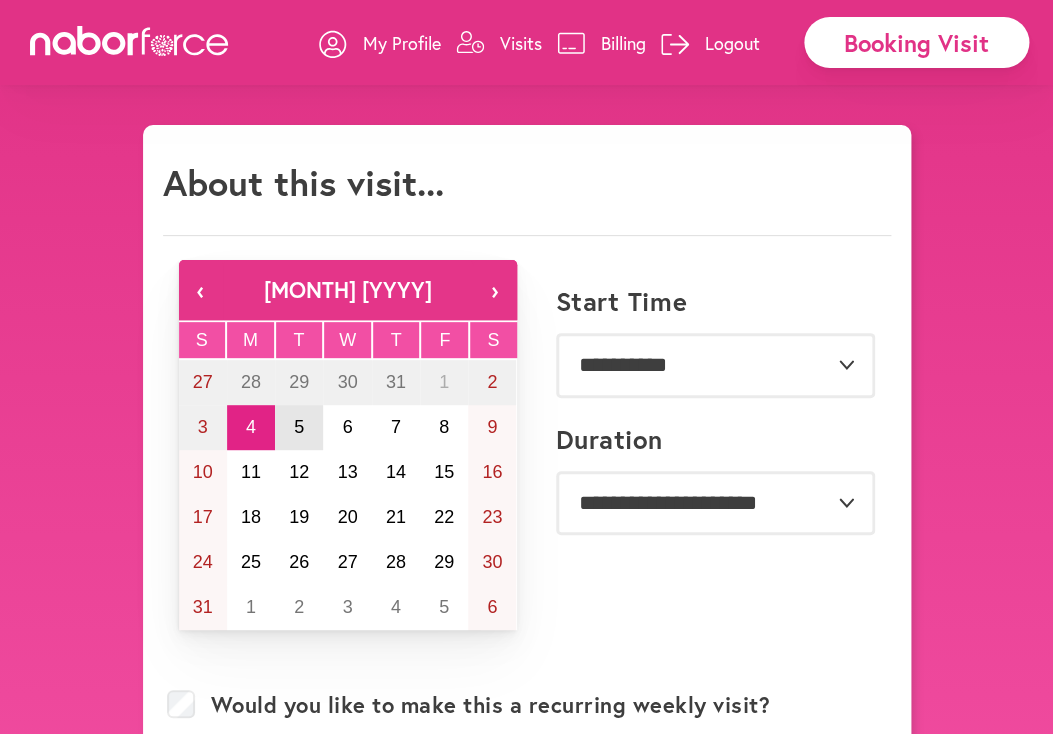click on "5" at bounding box center (299, 427) 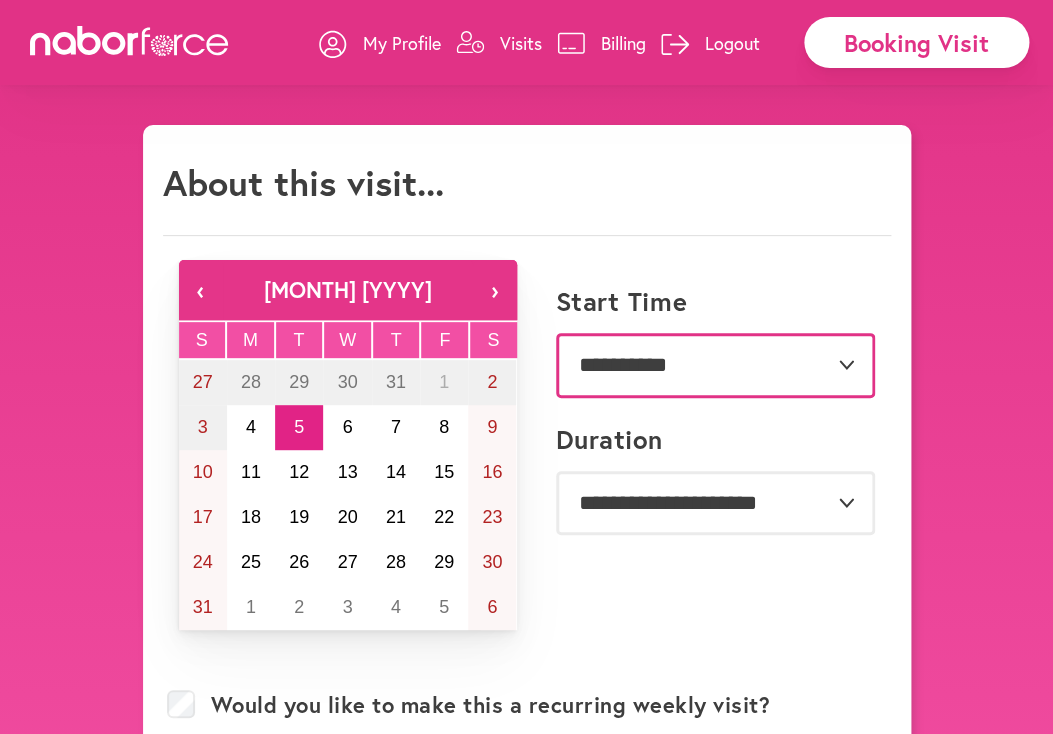 click on "**********" at bounding box center (715, 365) 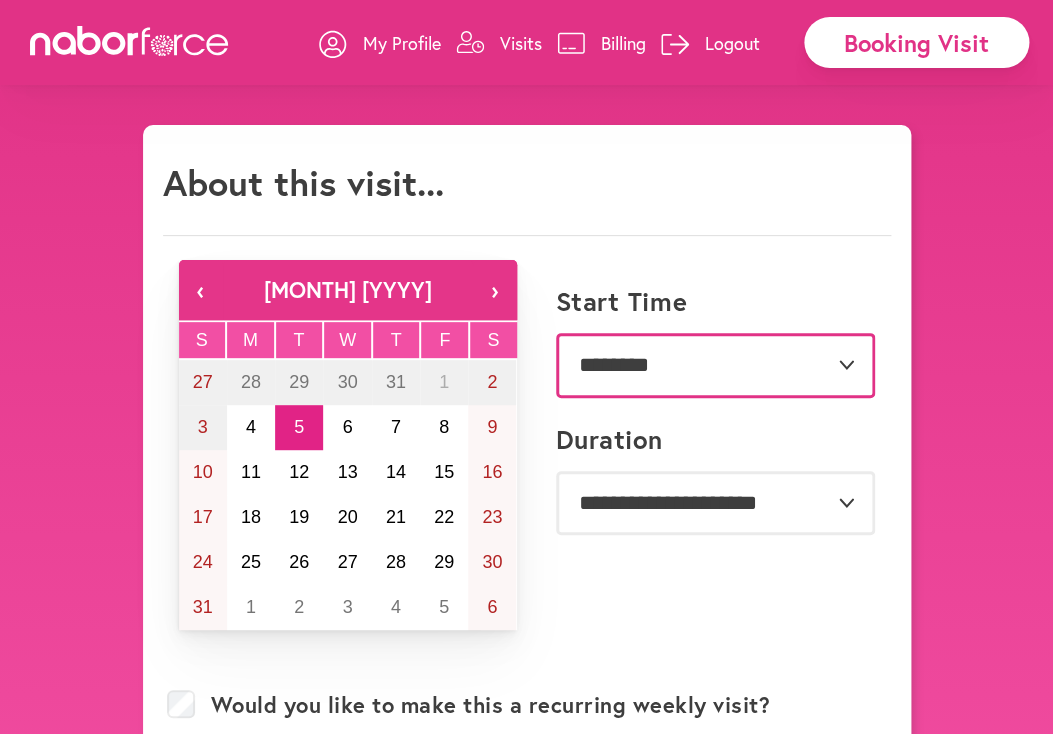 click on "********" at bounding box center [0, 0] 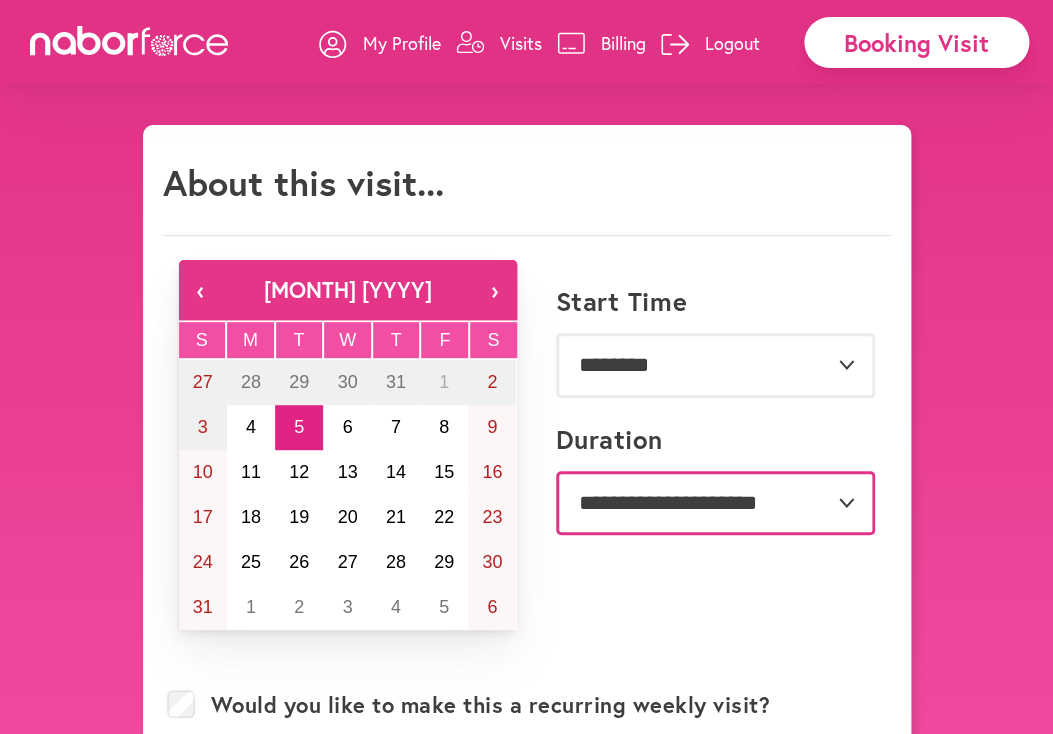 click on "**********" at bounding box center [715, 503] 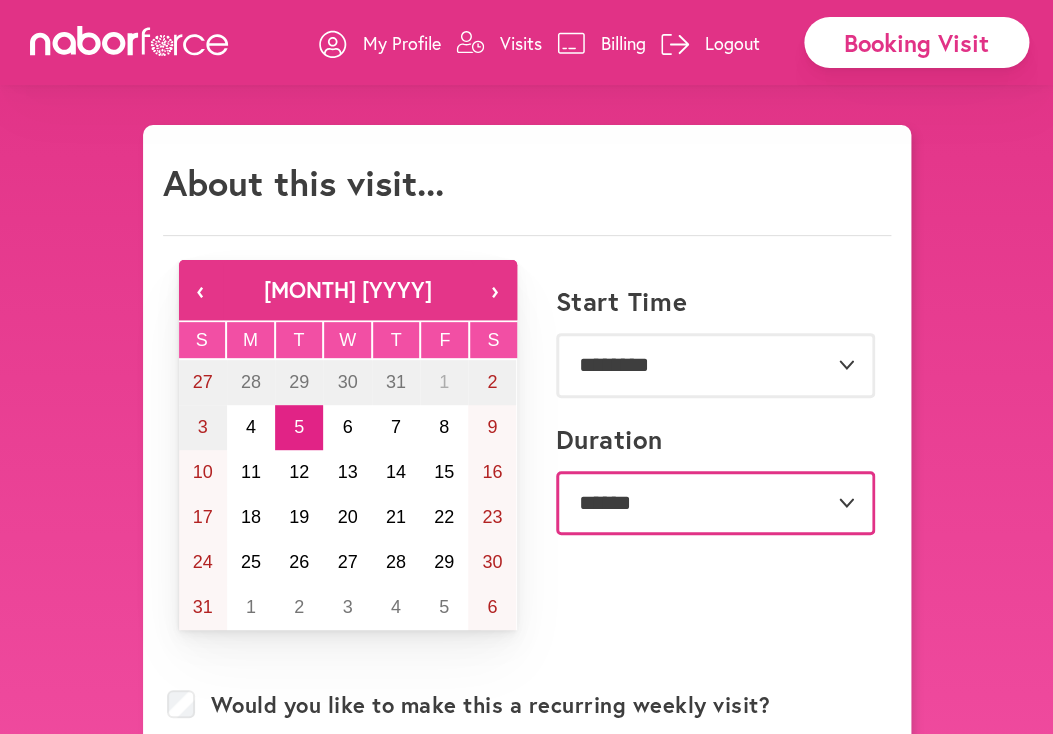 click on "**********" at bounding box center [0, 0] 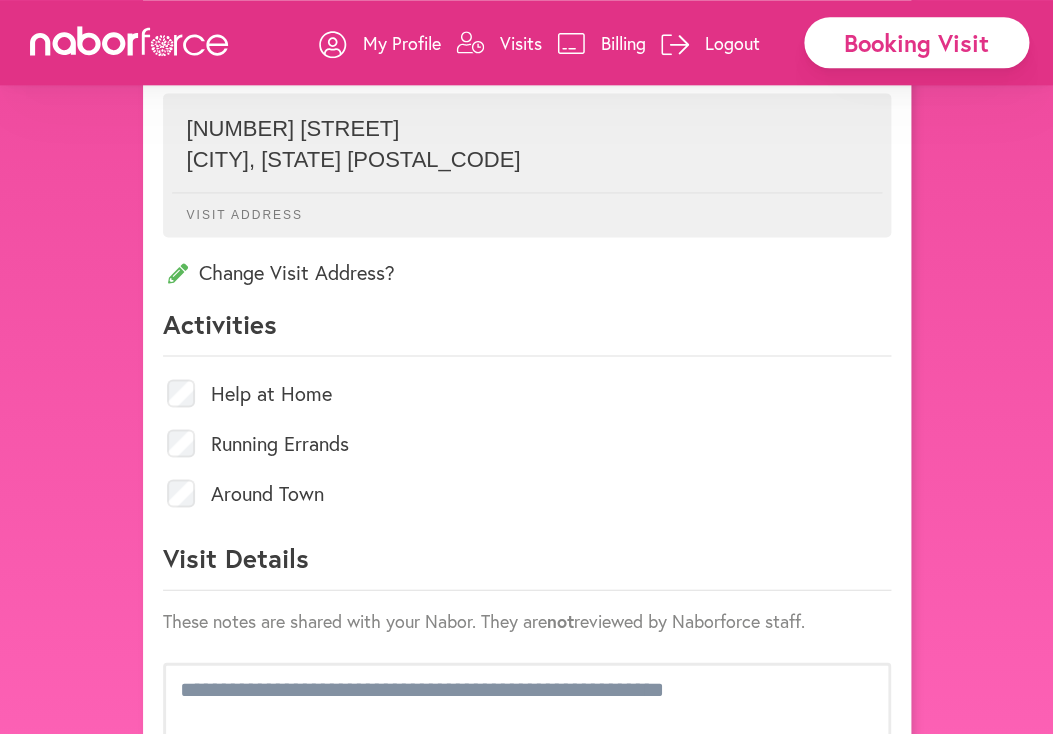 scroll, scrollTop: 735, scrollLeft: 0, axis: vertical 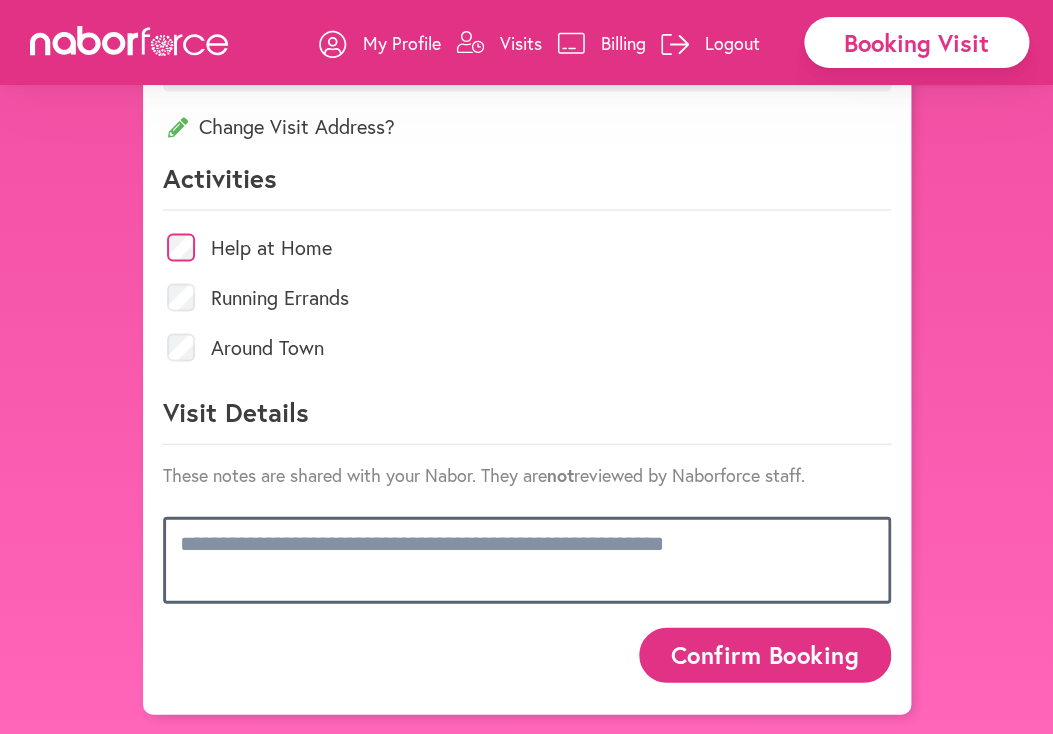 click at bounding box center (527, 559) 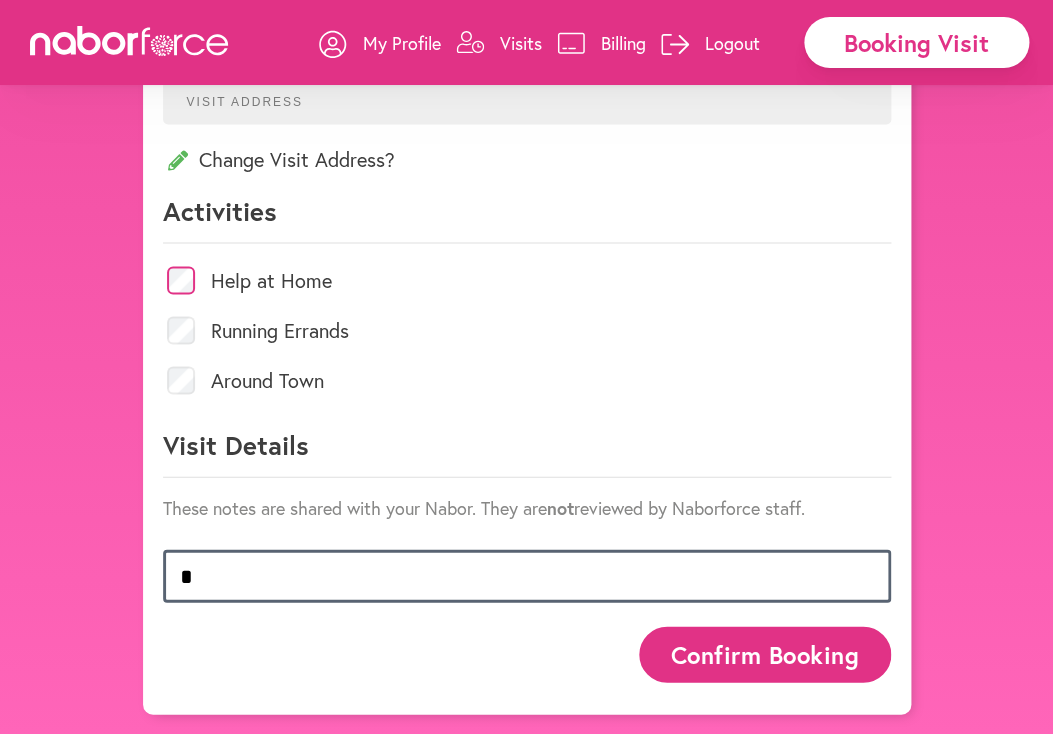 scroll, scrollTop: 810, scrollLeft: 0, axis: vertical 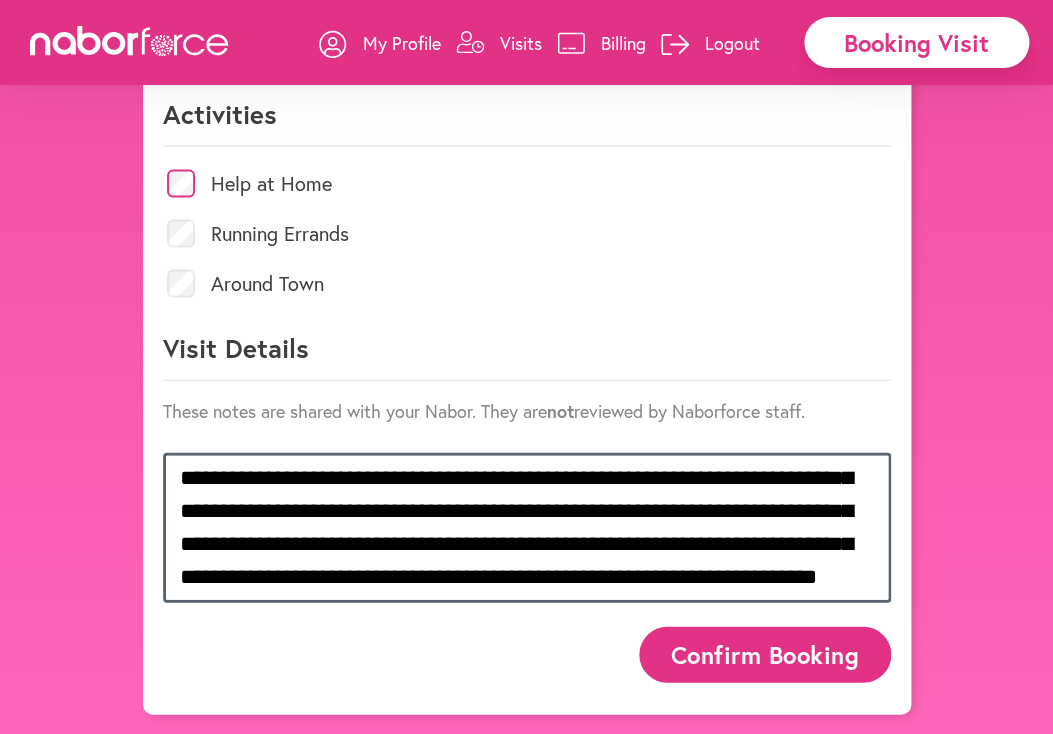 type on "**********" 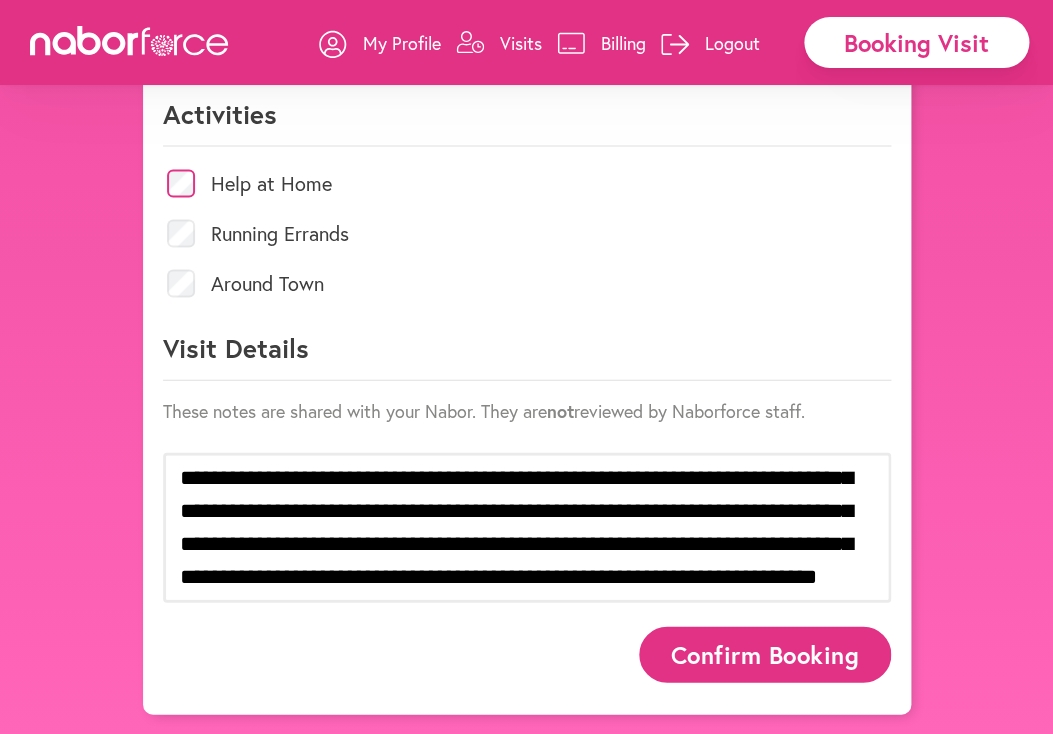click on "[ACTION] [ACTION]" at bounding box center (765, 653) 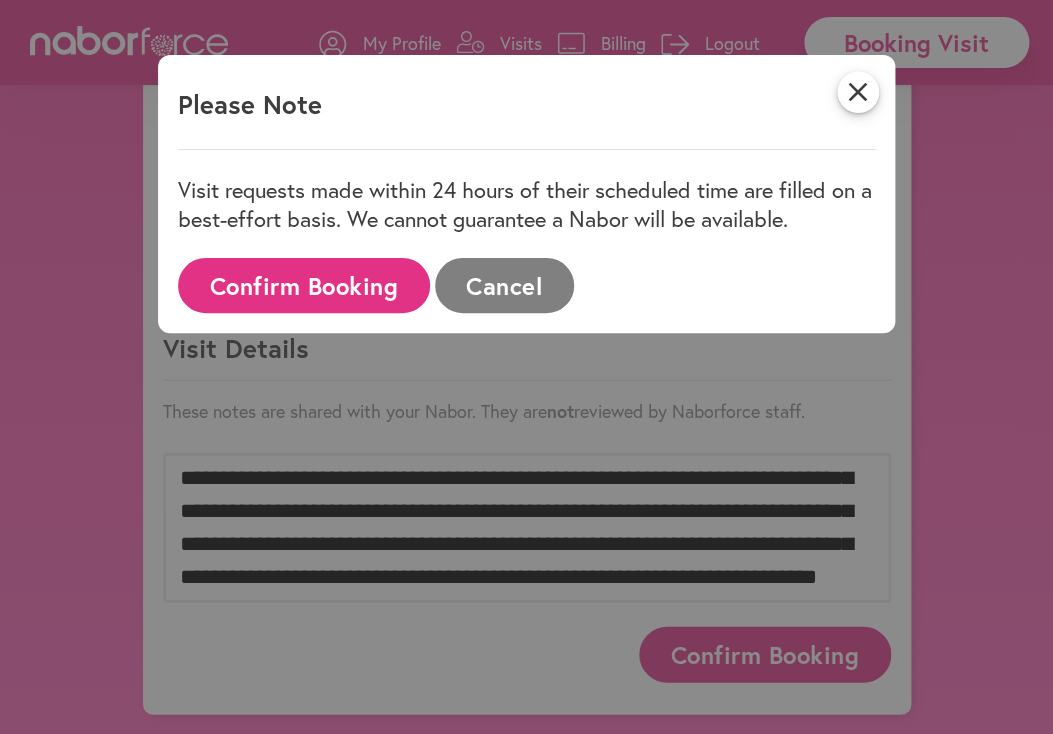click on "[ACTION] [ACTION]" at bounding box center (304, 285) 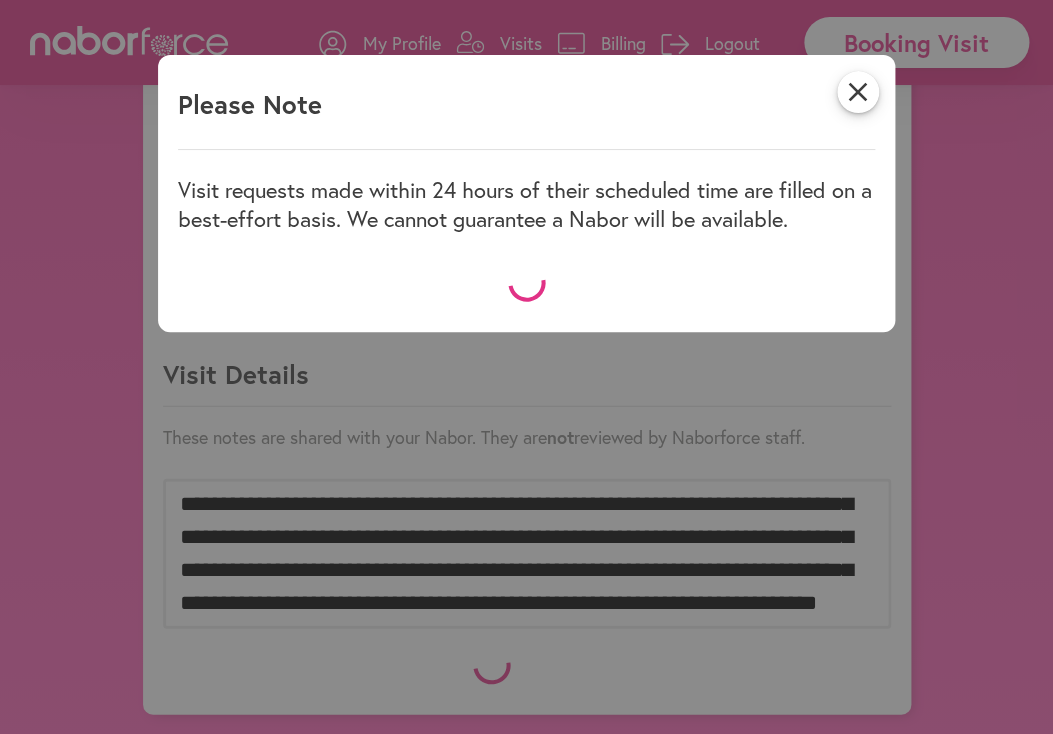 scroll, scrollTop: 915, scrollLeft: 0, axis: vertical 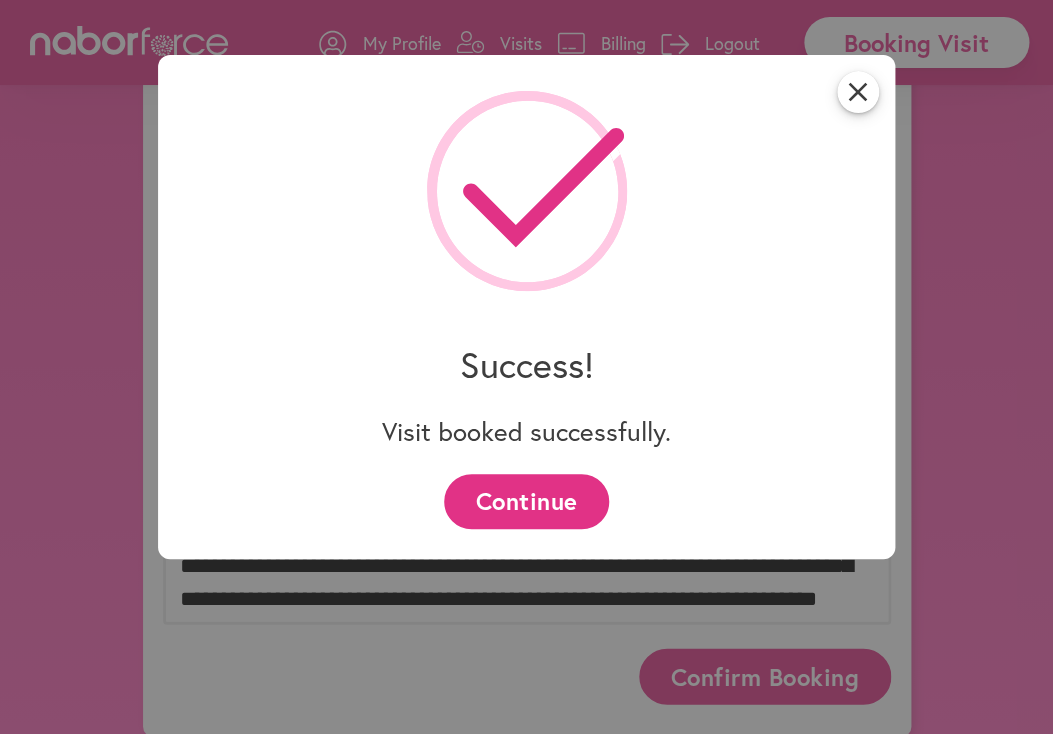 click on "Continue" at bounding box center [526, 501] 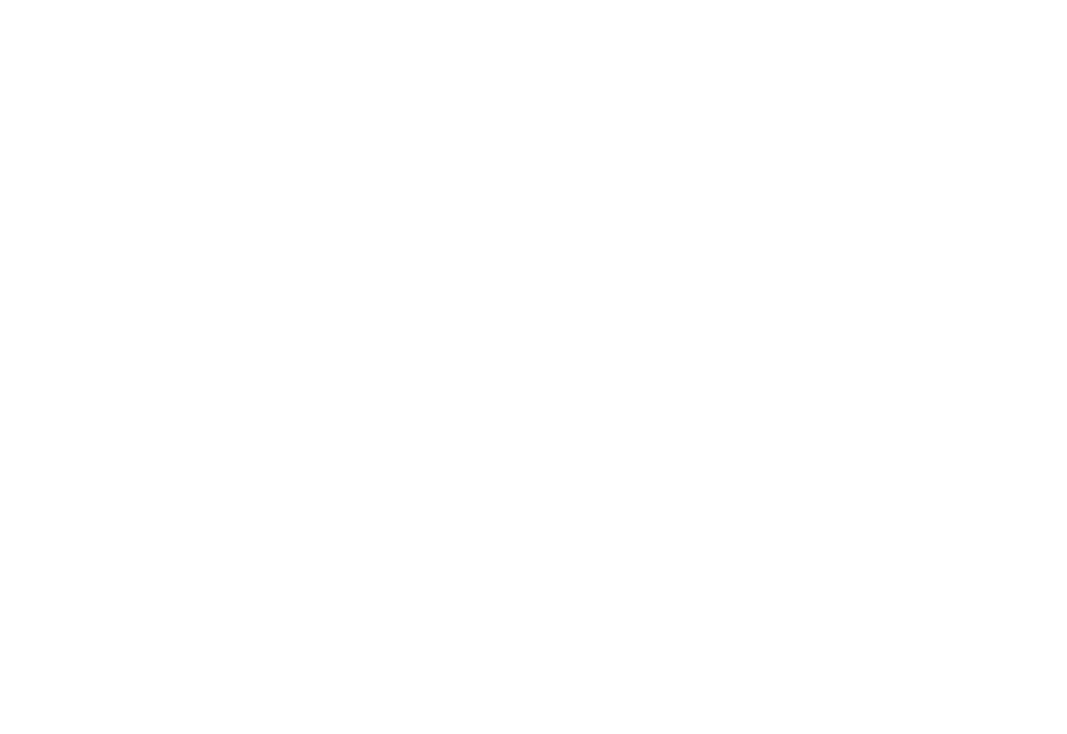 scroll, scrollTop: 0, scrollLeft: 0, axis: both 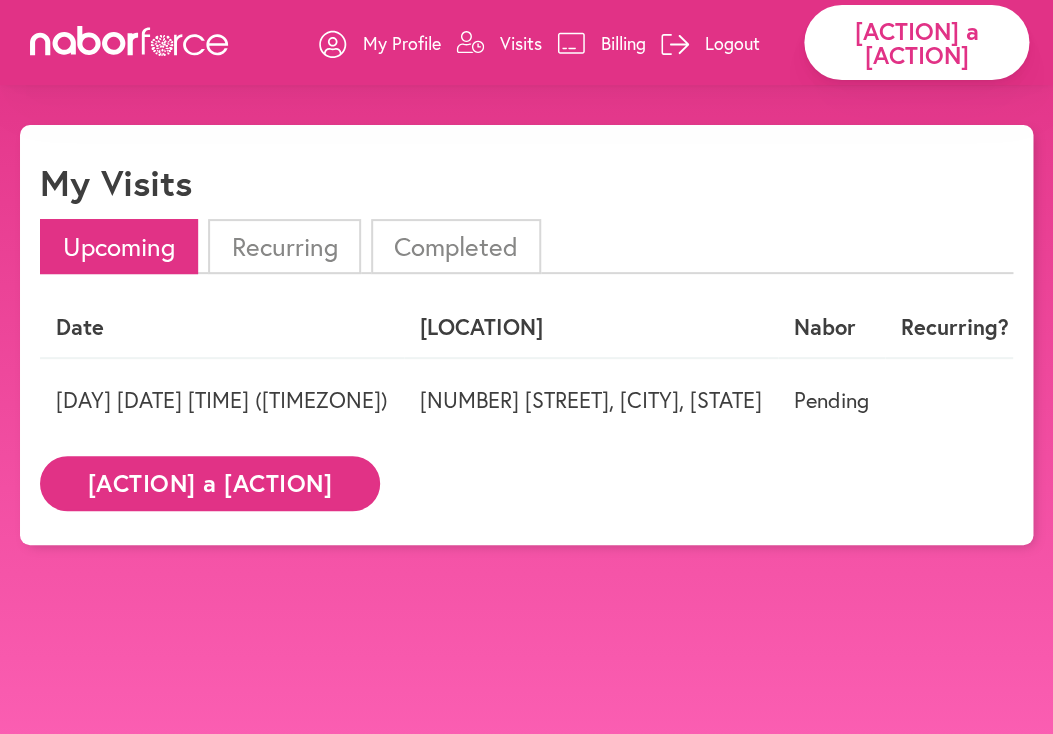click on "[ACTION] a [ACTION]" at bounding box center (916, 42) 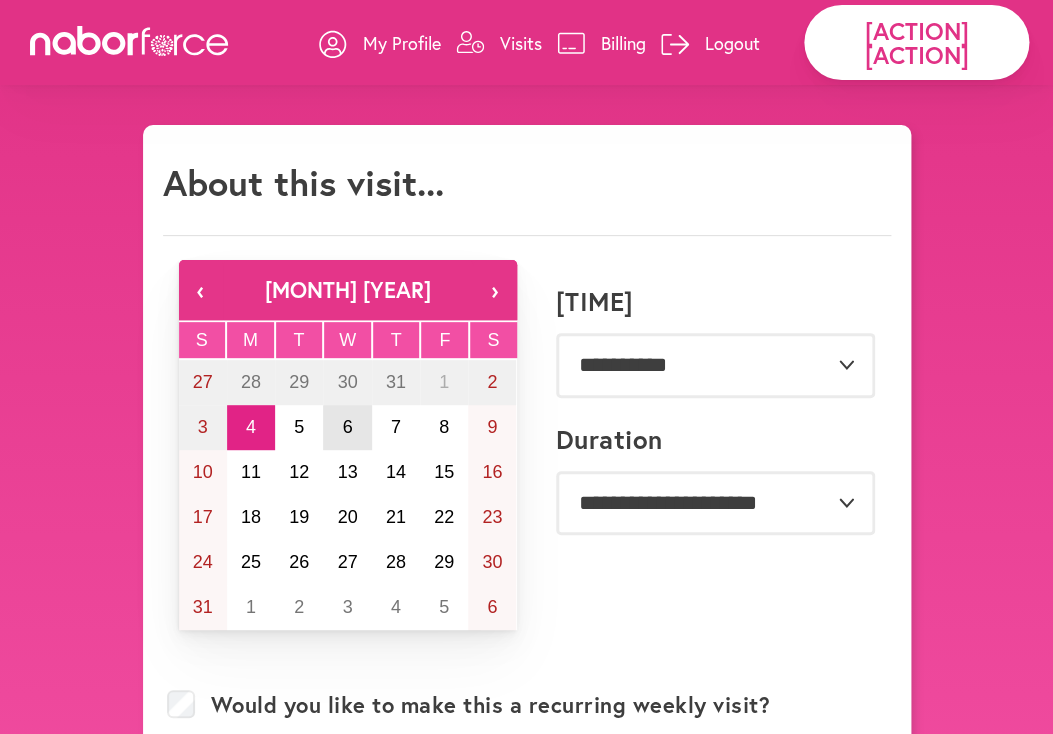 click on "6" at bounding box center (347, 427) 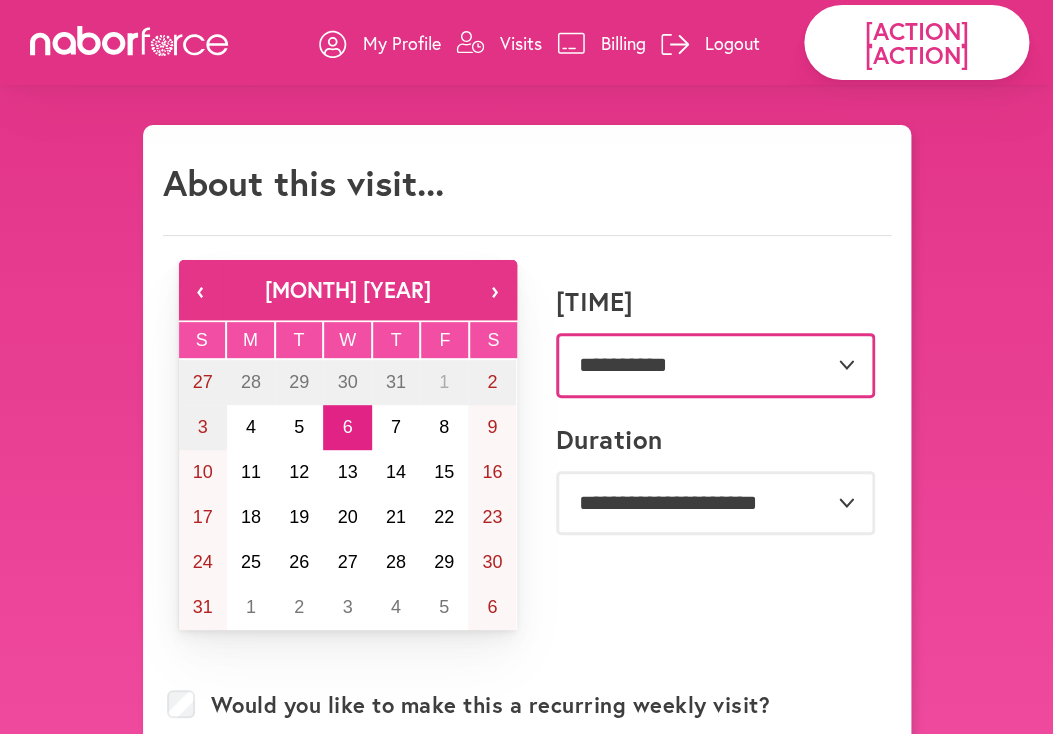 click on "**********" at bounding box center [715, 365] 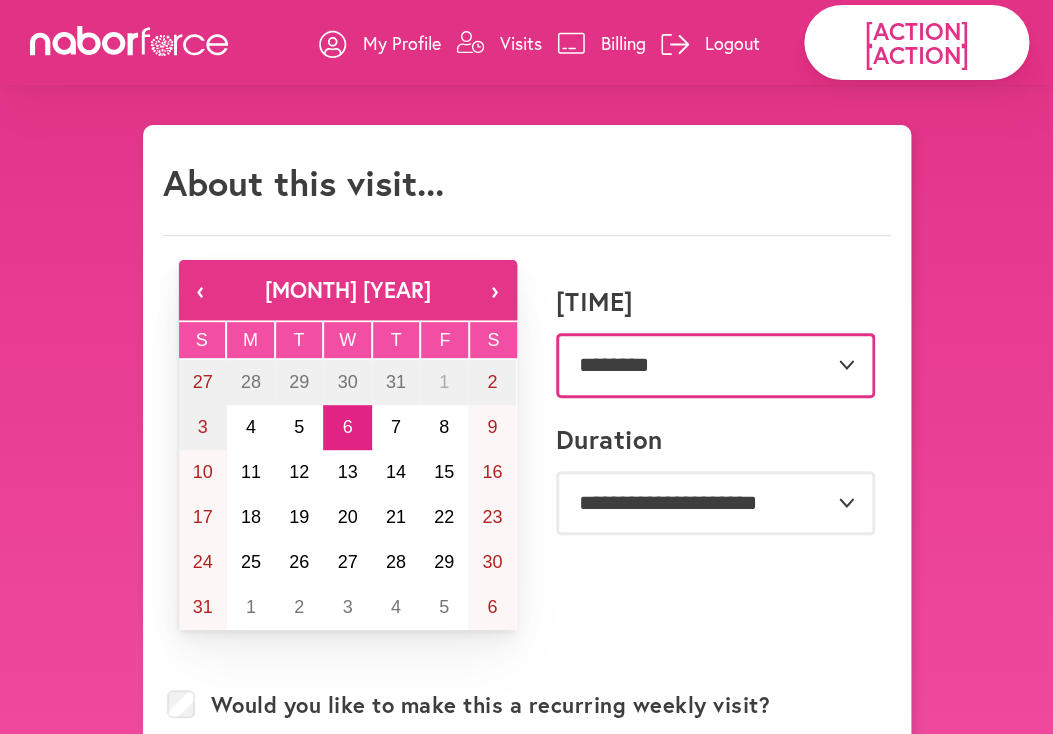 click on "********" at bounding box center [0, 0] 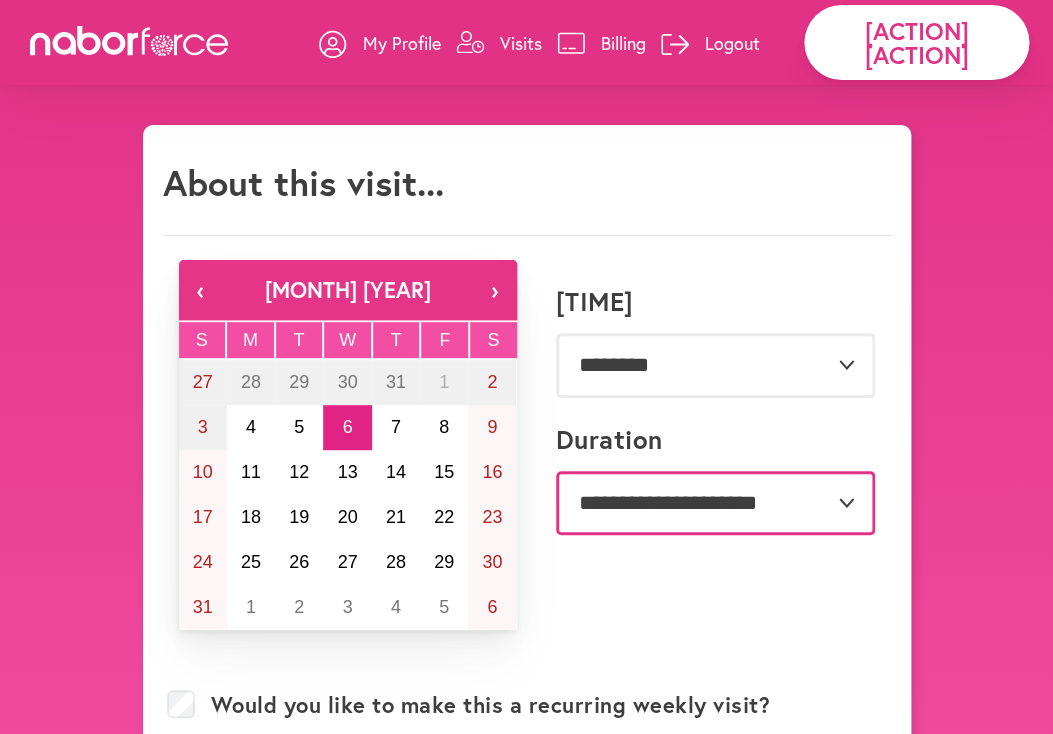 click on "**********" at bounding box center [715, 503] 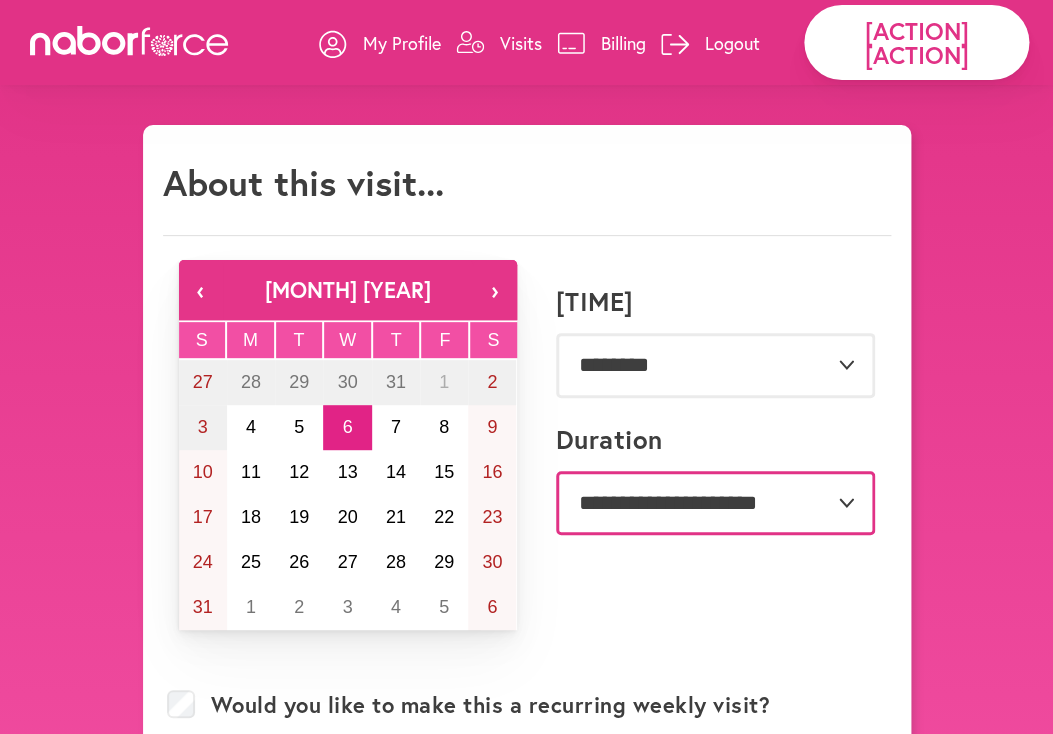 select on "**" 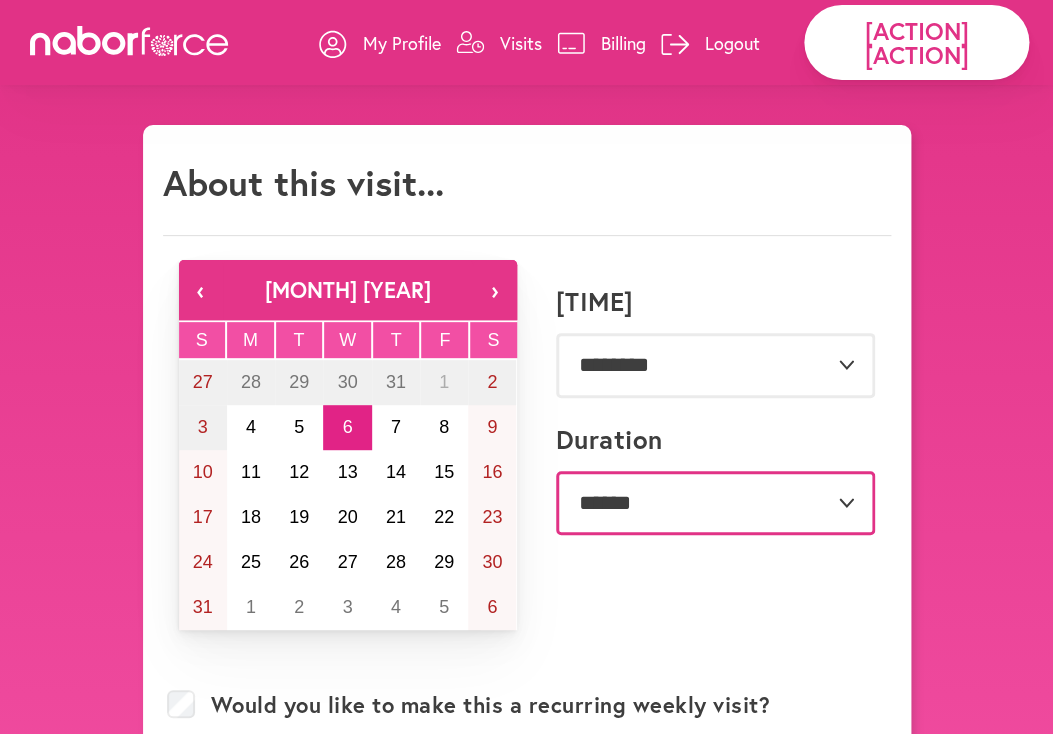 click on "**********" at bounding box center (0, 0) 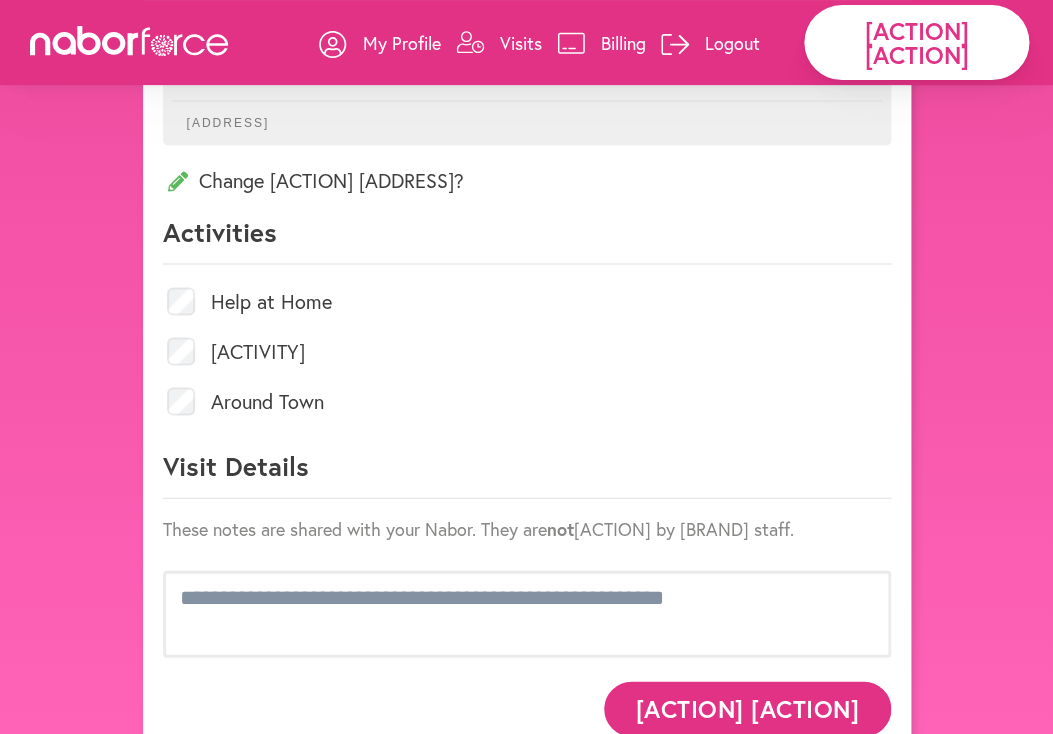 scroll, scrollTop: 840, scrollLeft: 0, axis: vertical 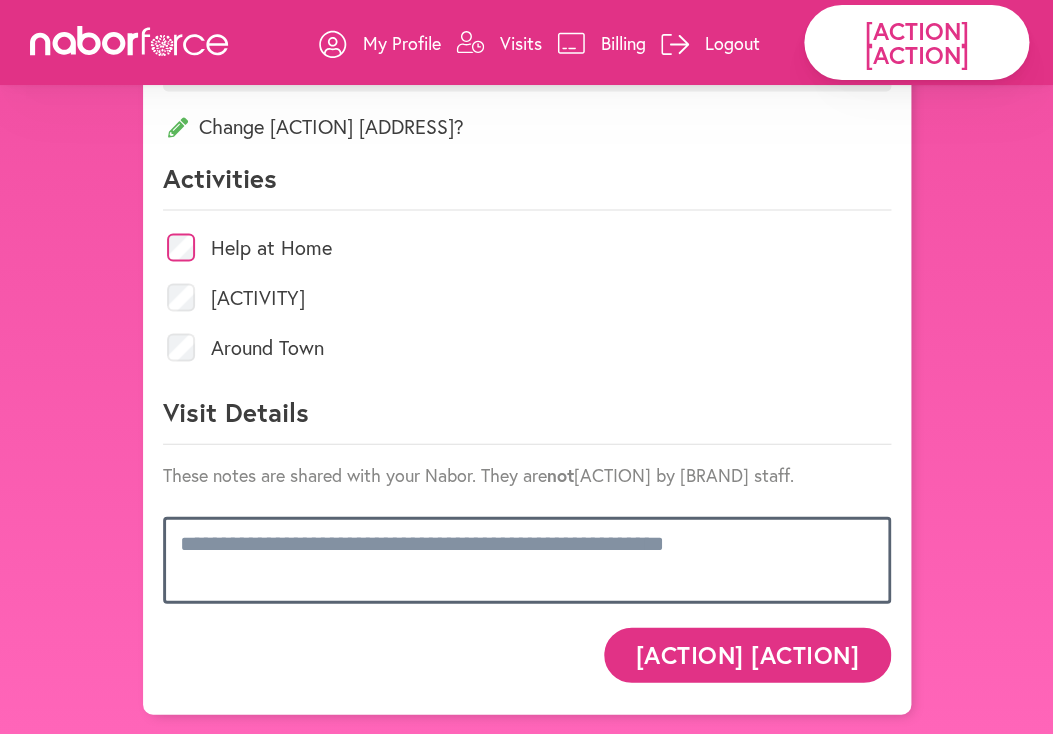 click at bounding box center (527, 559) 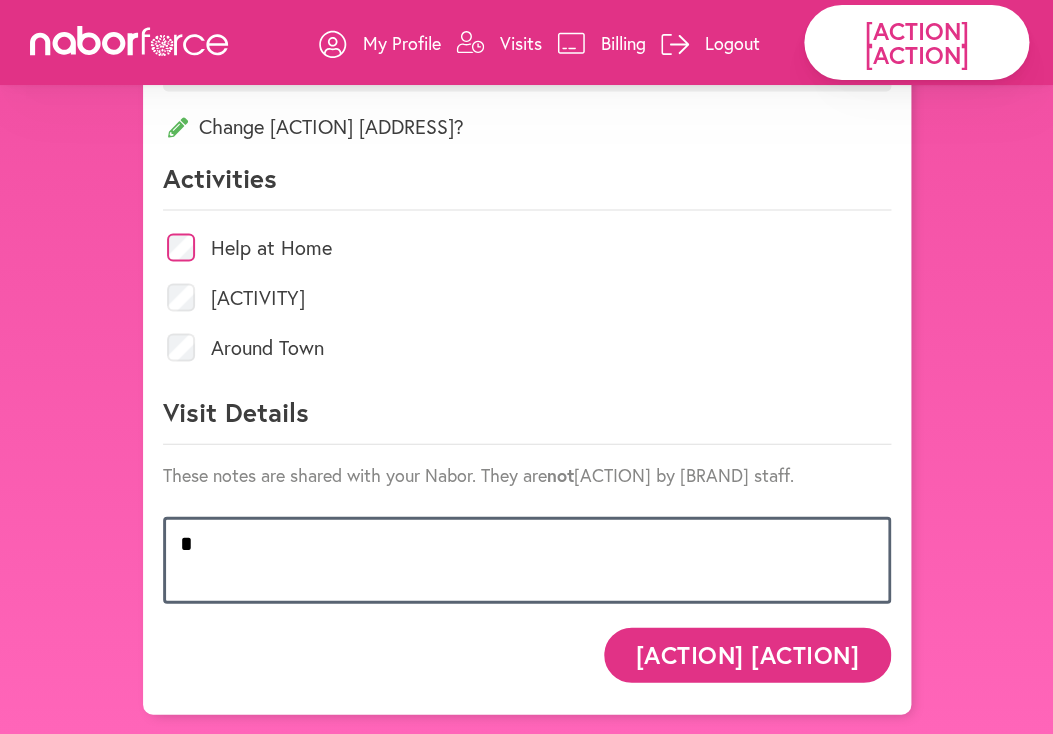 scroll, scrollTop: 810, scrollLeft: 0, axis: vertical 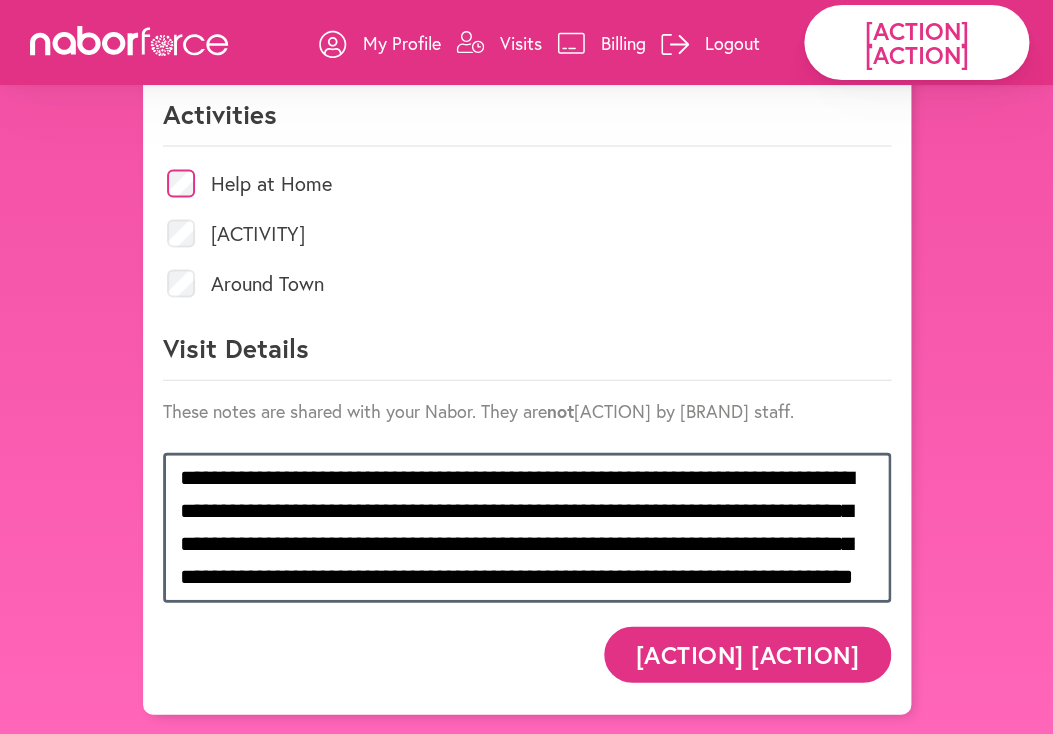type on "**********" 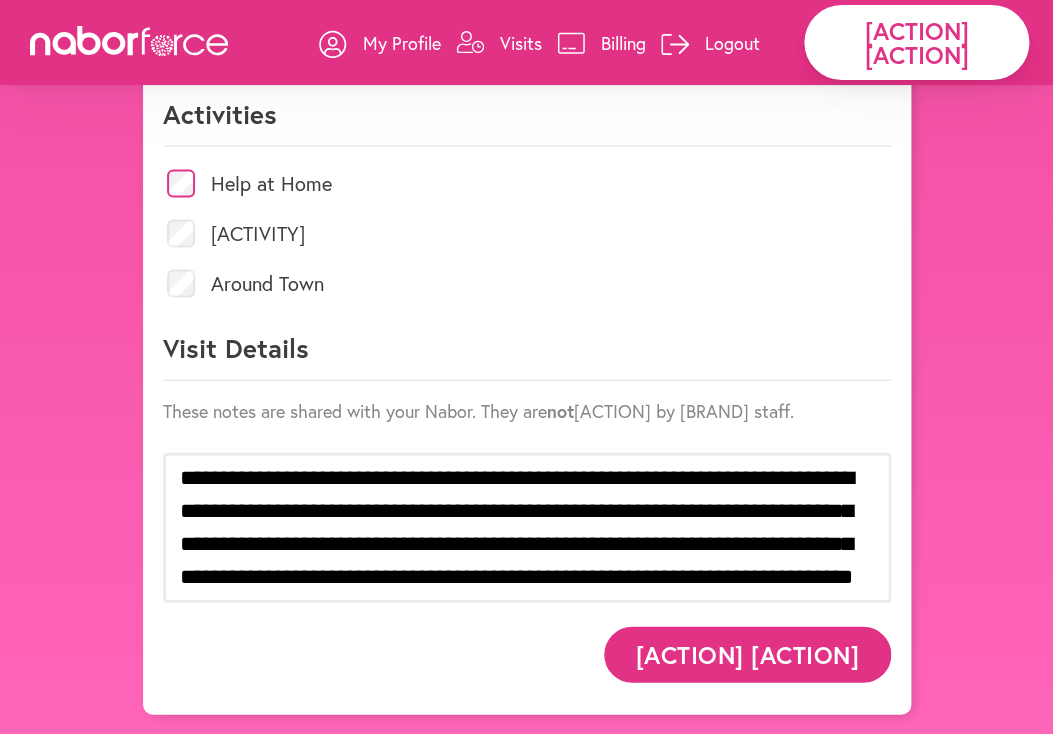 click on "[ACTION] [ACTION]" at bounding box center [747, 653] 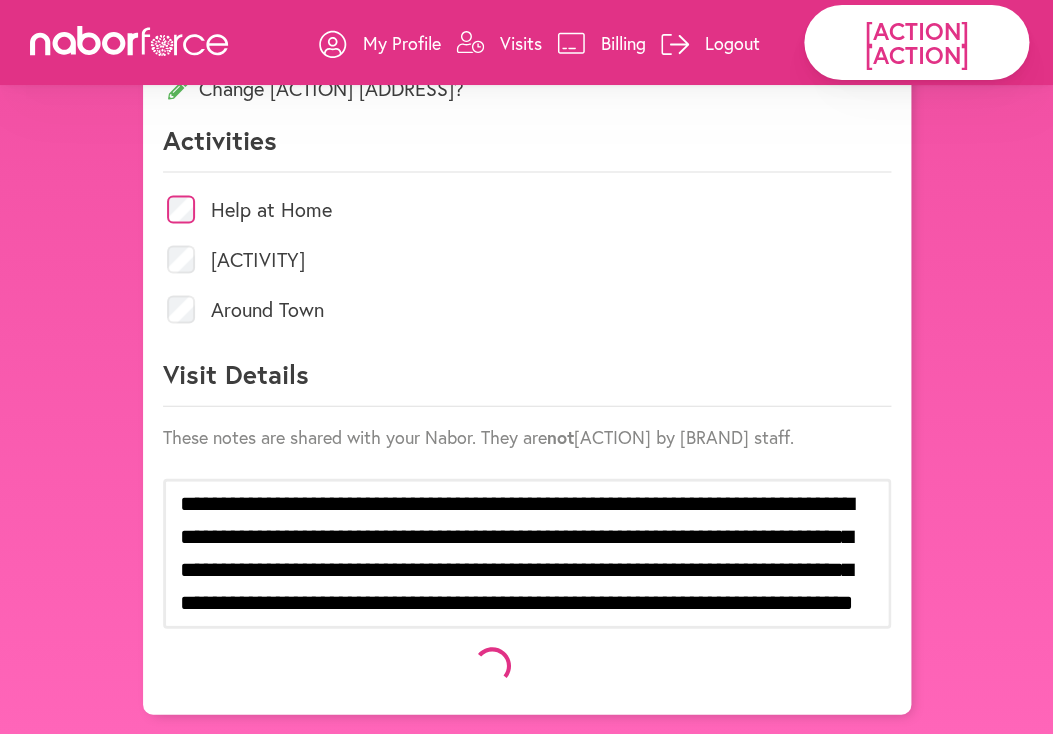 scroll, scrollTop: 915, scrollLeft: 0, axis: vertical 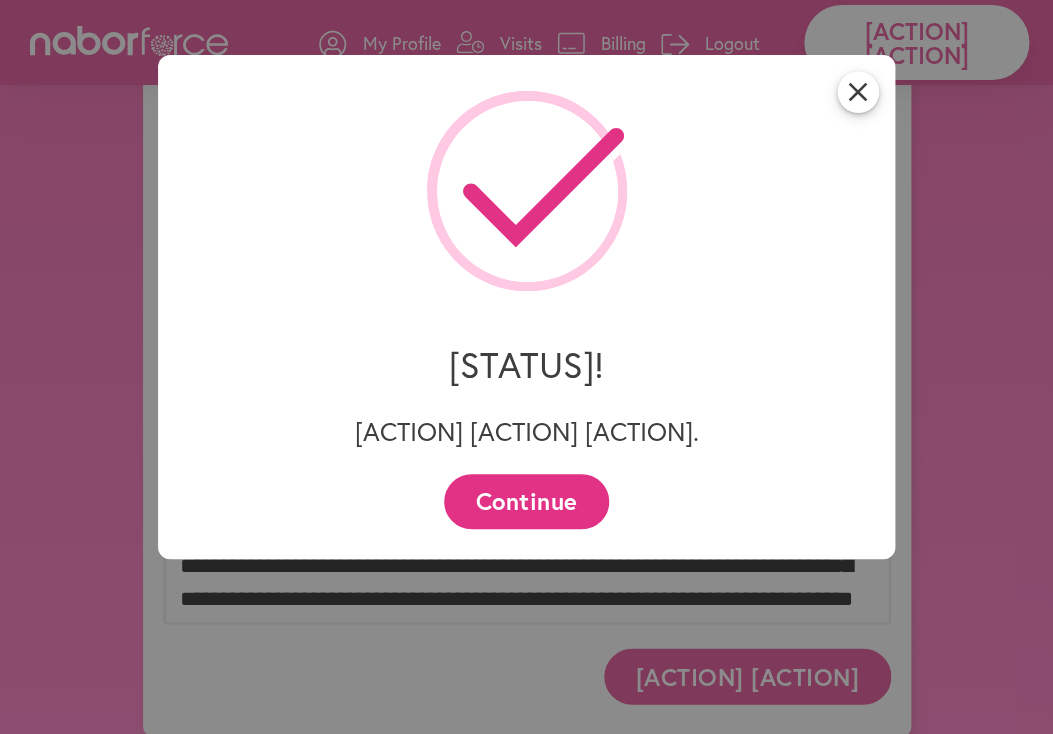 click on "Continue" at bounding box center [526, 501] 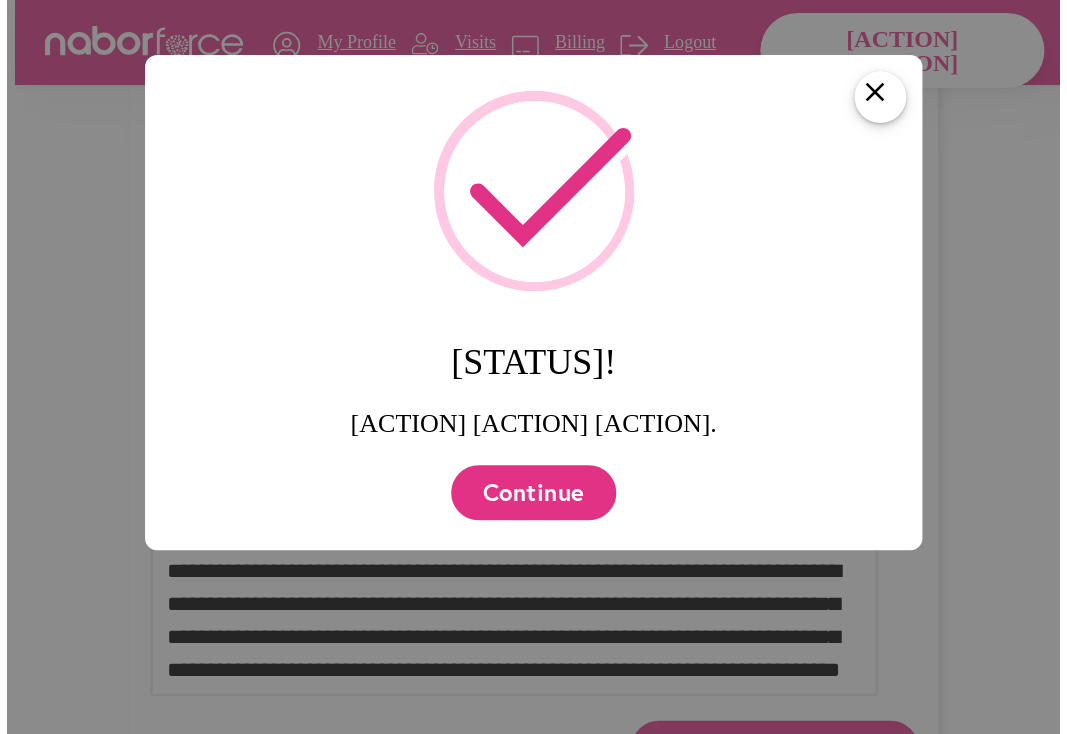 scroll, scrollTop: 0, scrollLeft: 0, axis: both 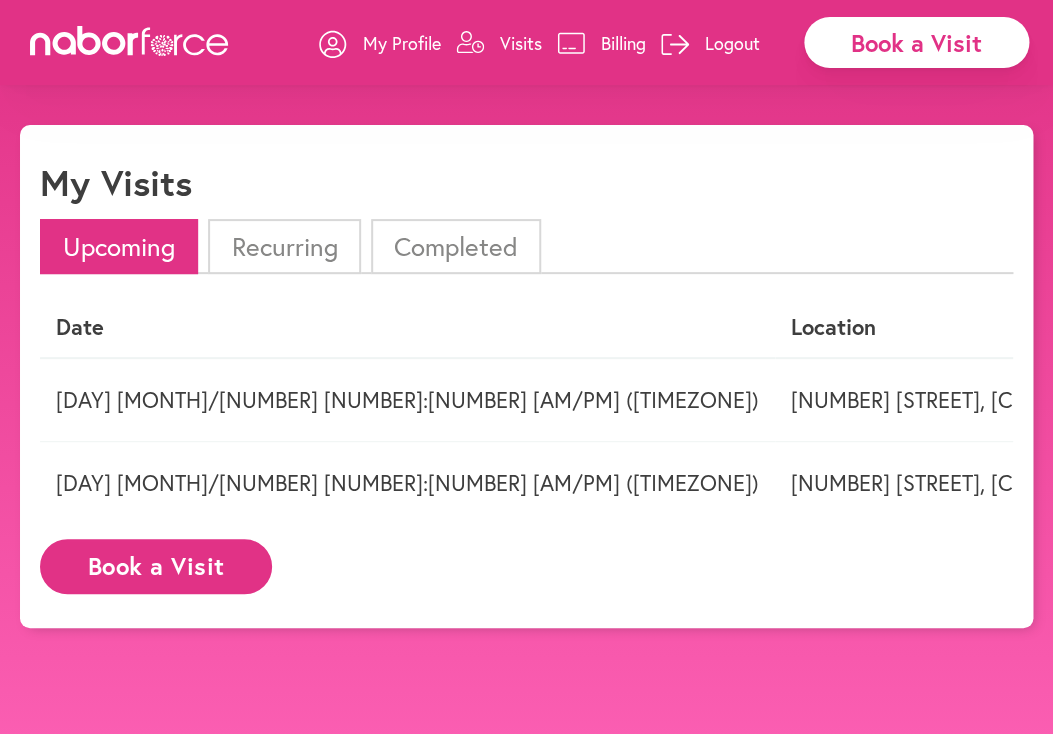 click on "Logout" at bounding box center [732, 43] 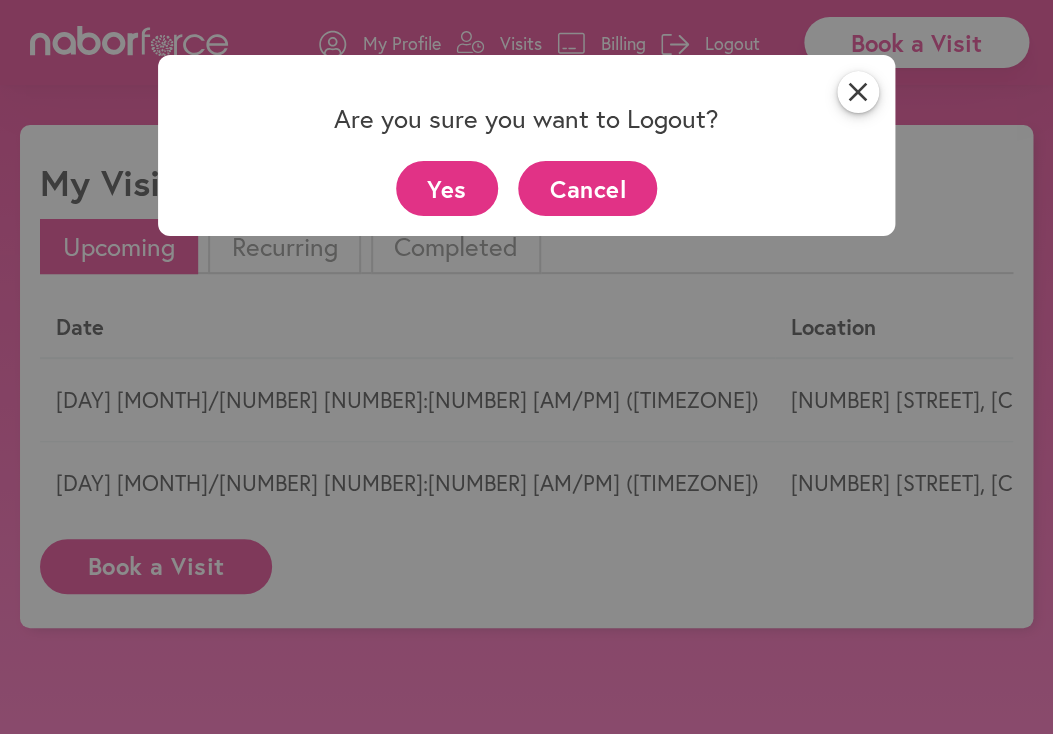 click on "Yes" at bounding box center (447, 188) 